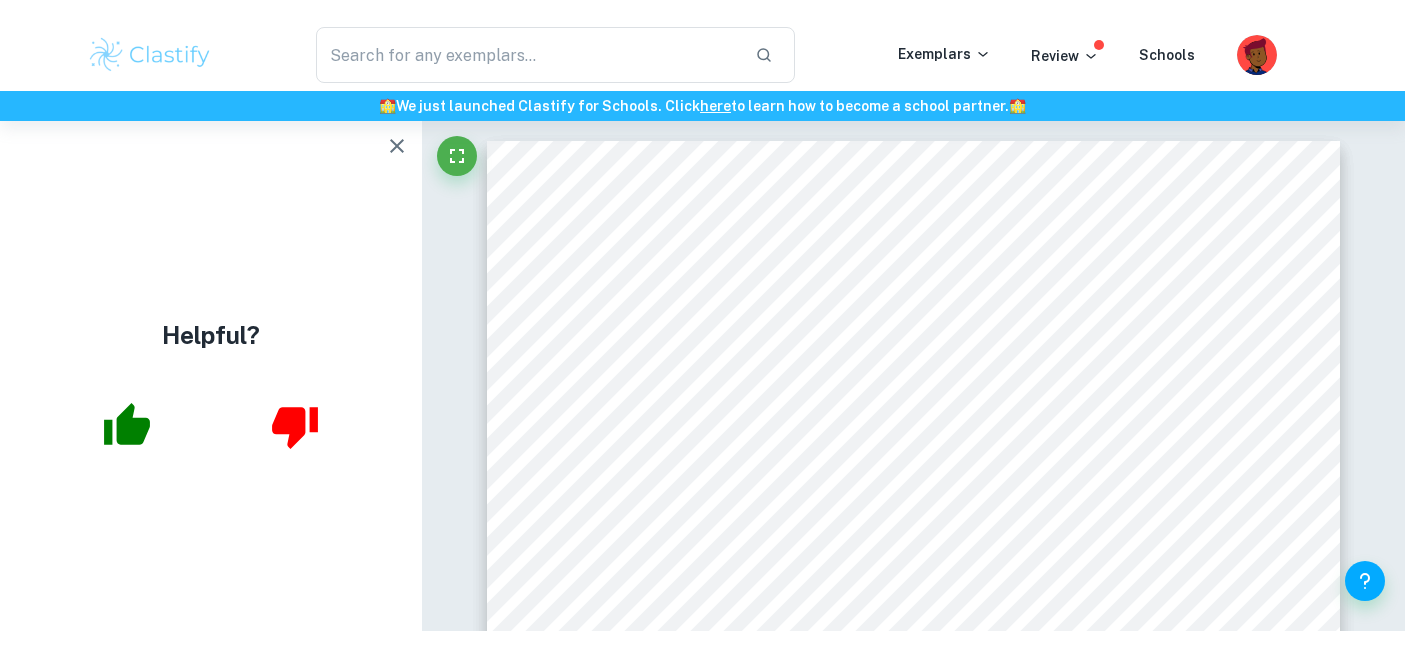 scroll, scrollTop: 0, scrollLeft: 0, axis: both 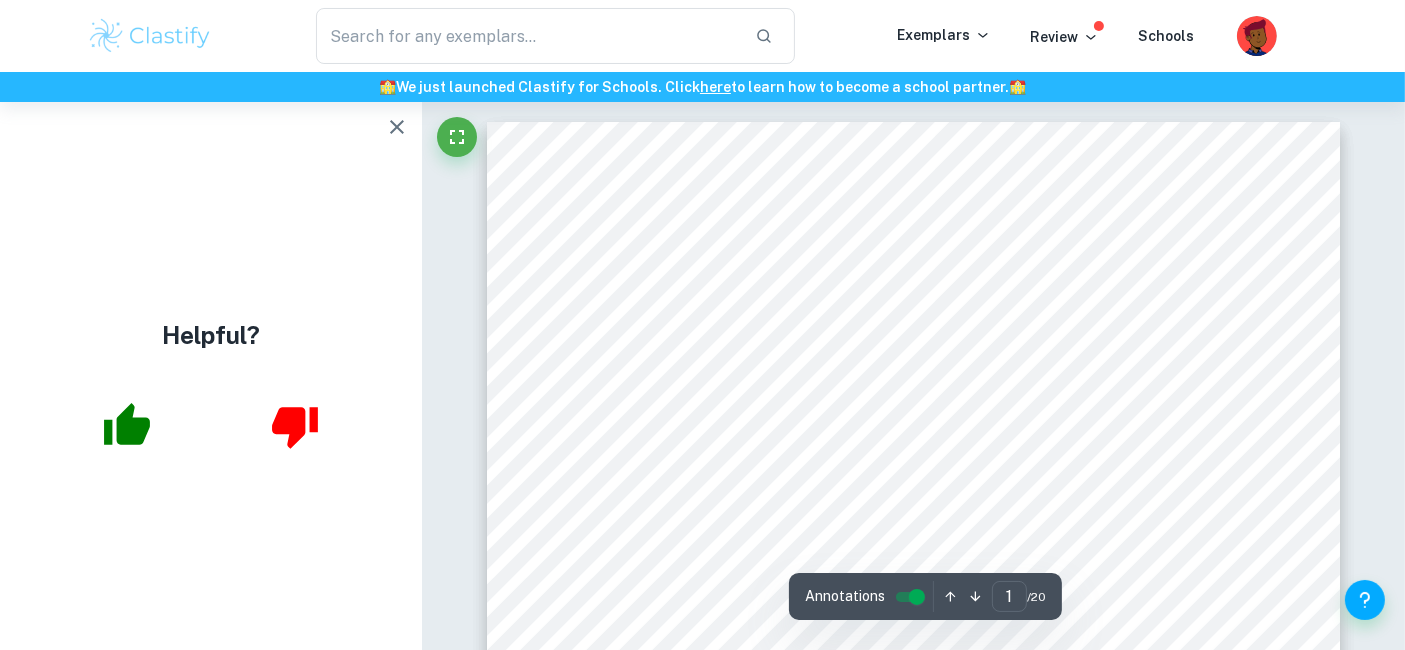 click on "To what extent can music therapy aid the development of social communication skills in Children with Autism Spectrum Disorder? Subject: Psychology Candidate number: krh503 Word Count: 3990 1" at bounding box center (913, 724) 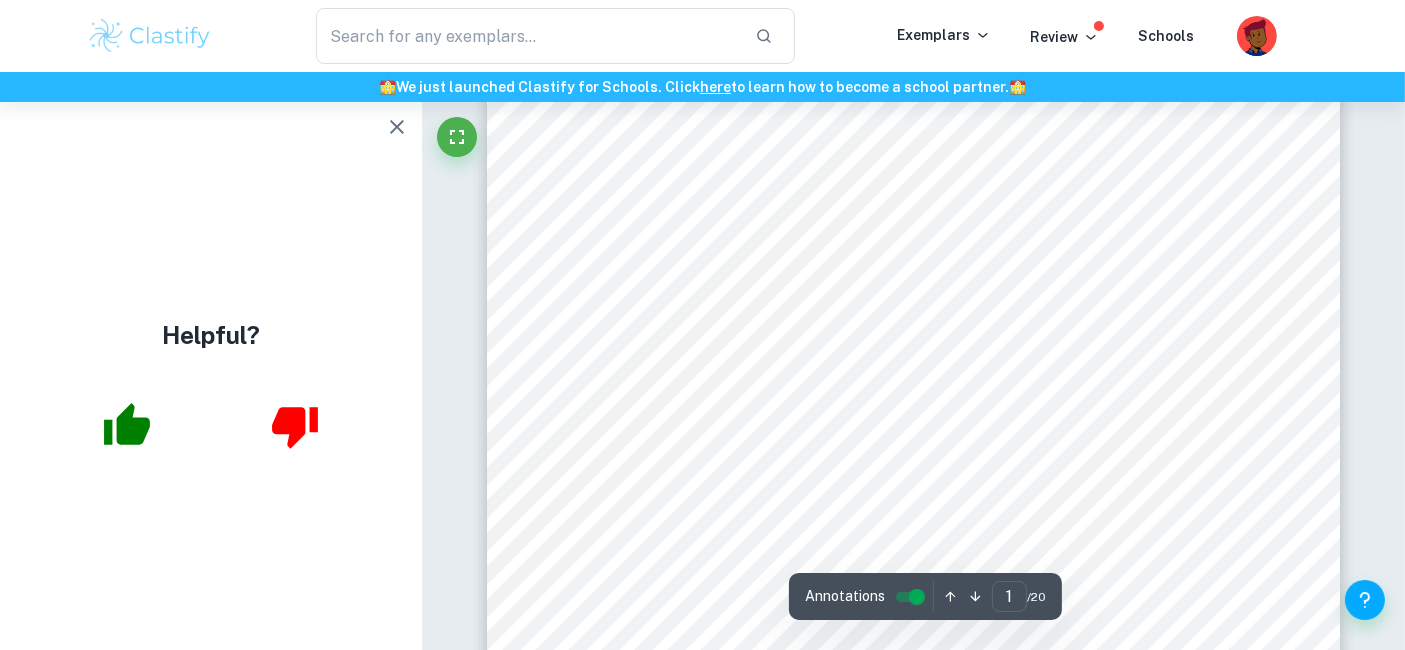 scroll, scrollTop: 384, scrollLeft: 0, axis: vertical 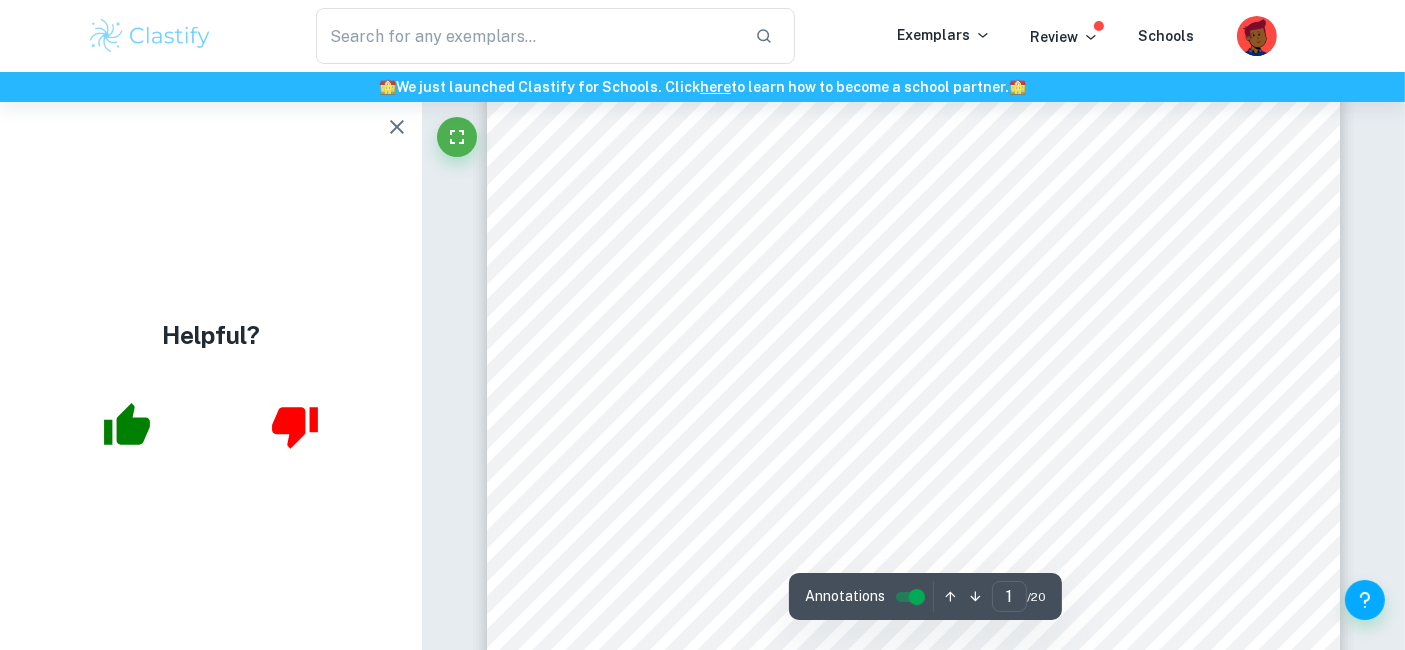 click 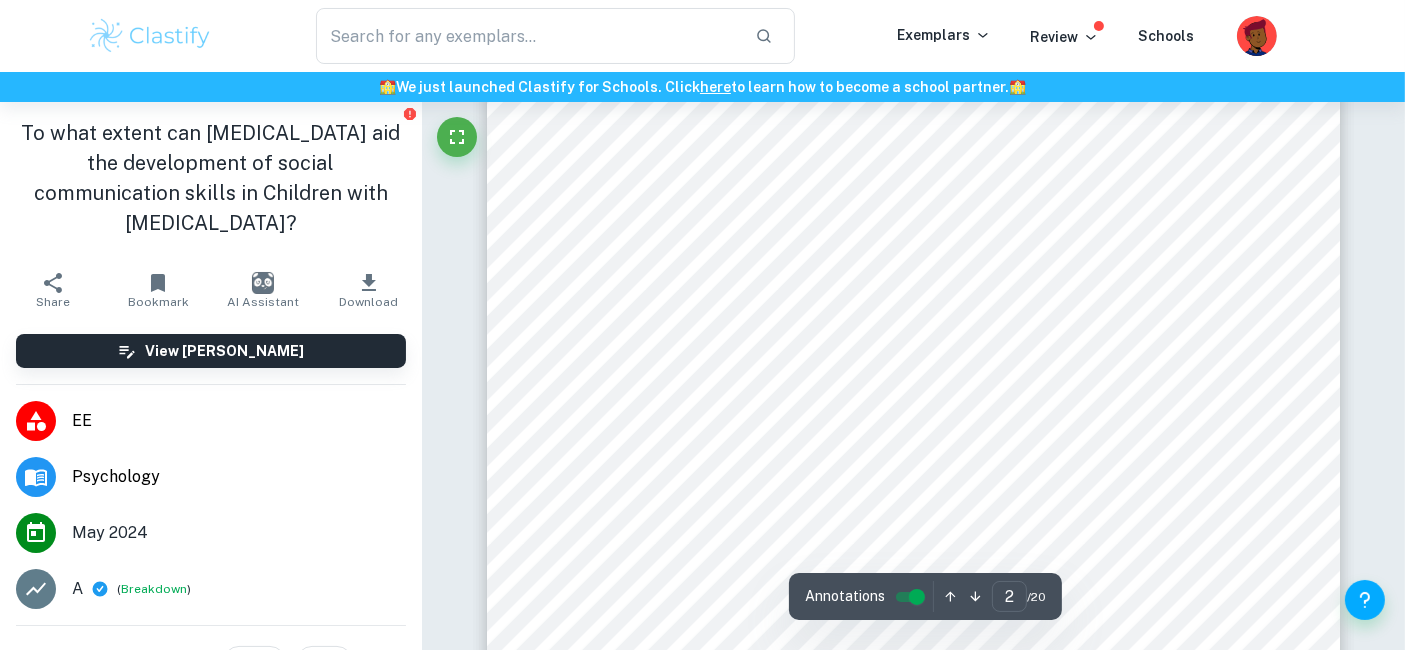 scroll, scrollTop: 1422, scrollLeft: 0, axis: vertical 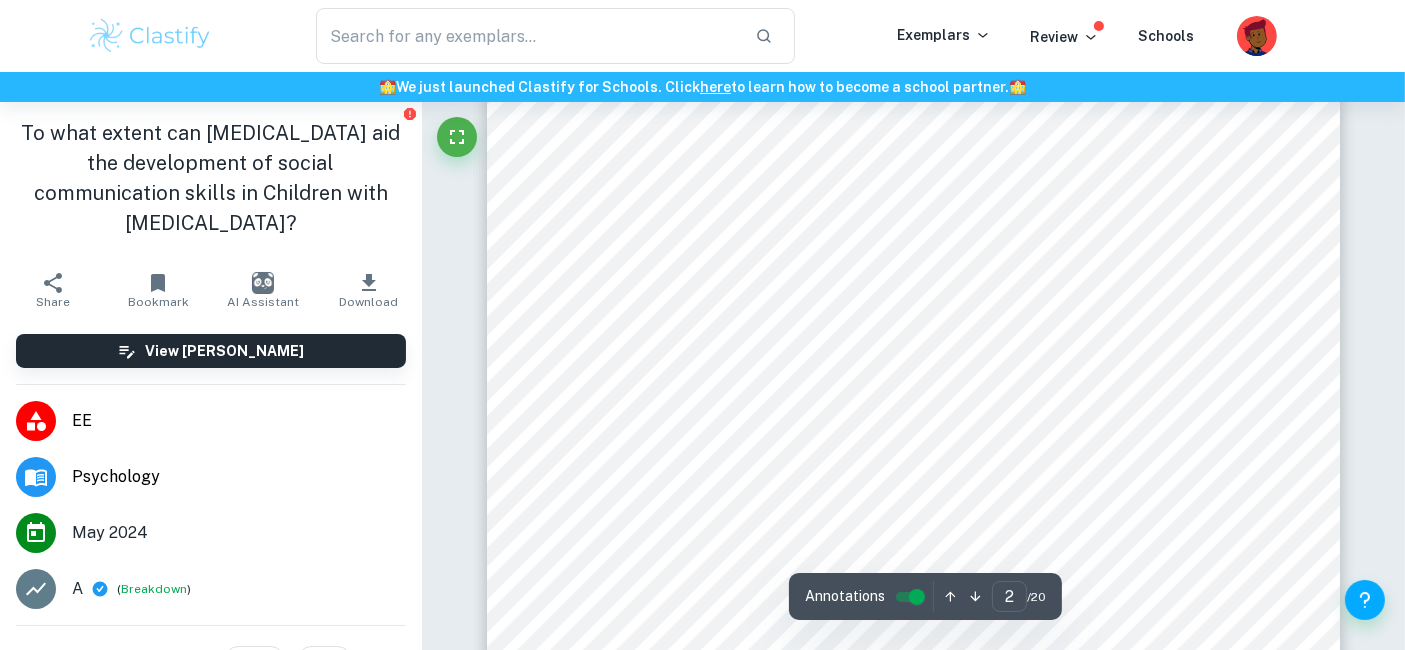 click on "Sharda et al. 2018..................................................................................................................... 6" at bounding box center [951, 273] 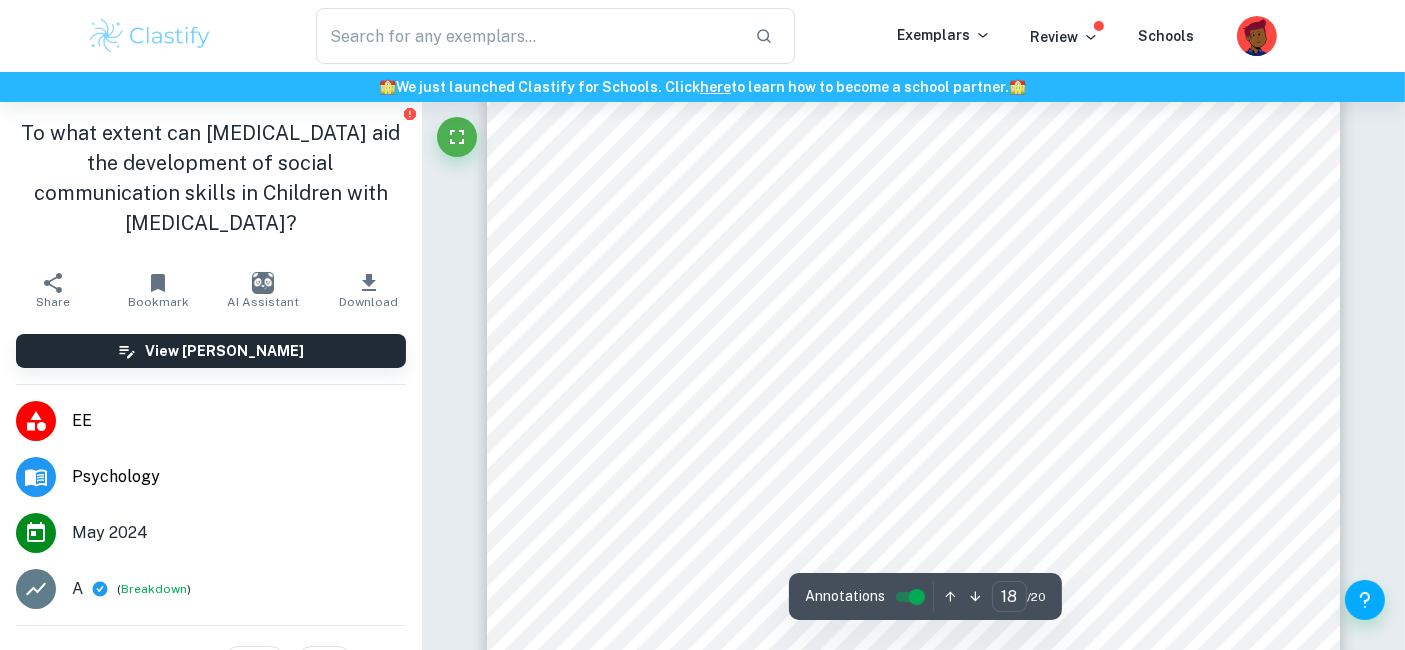 scroll, scrollTop: 20846, scrollLeft: 0, axis: vertical 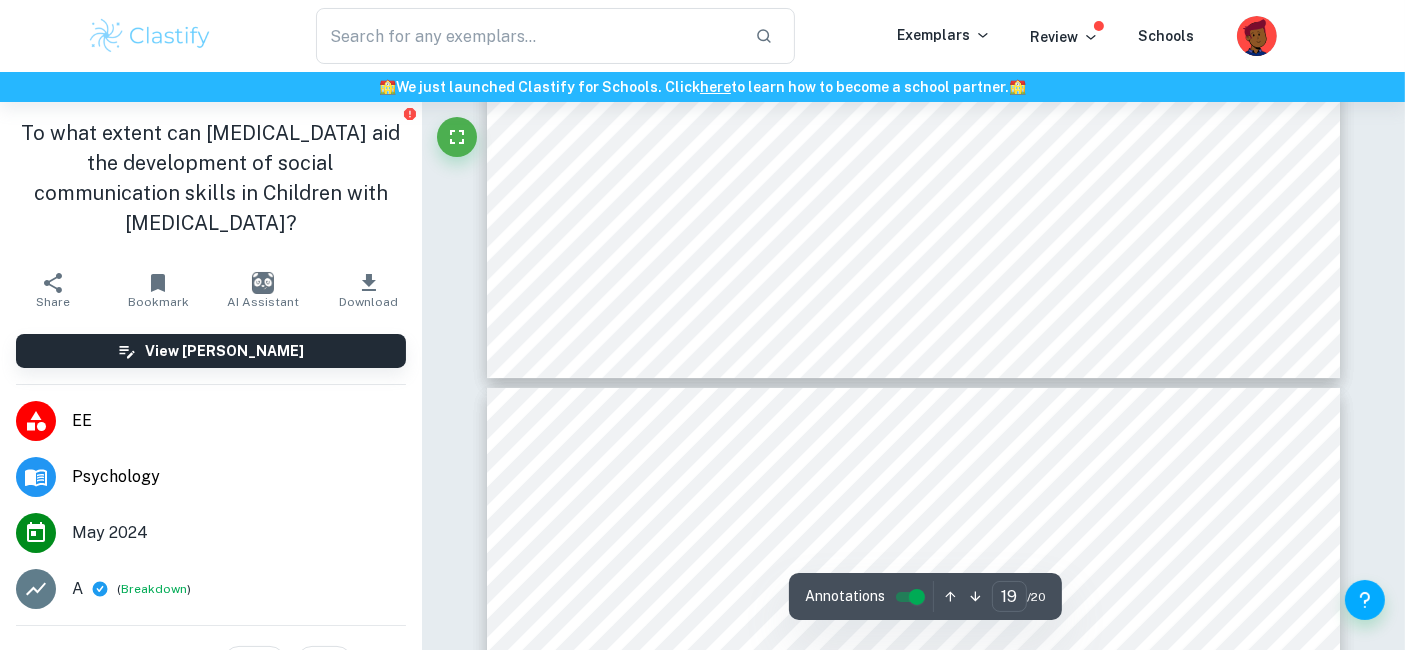 type on "20" 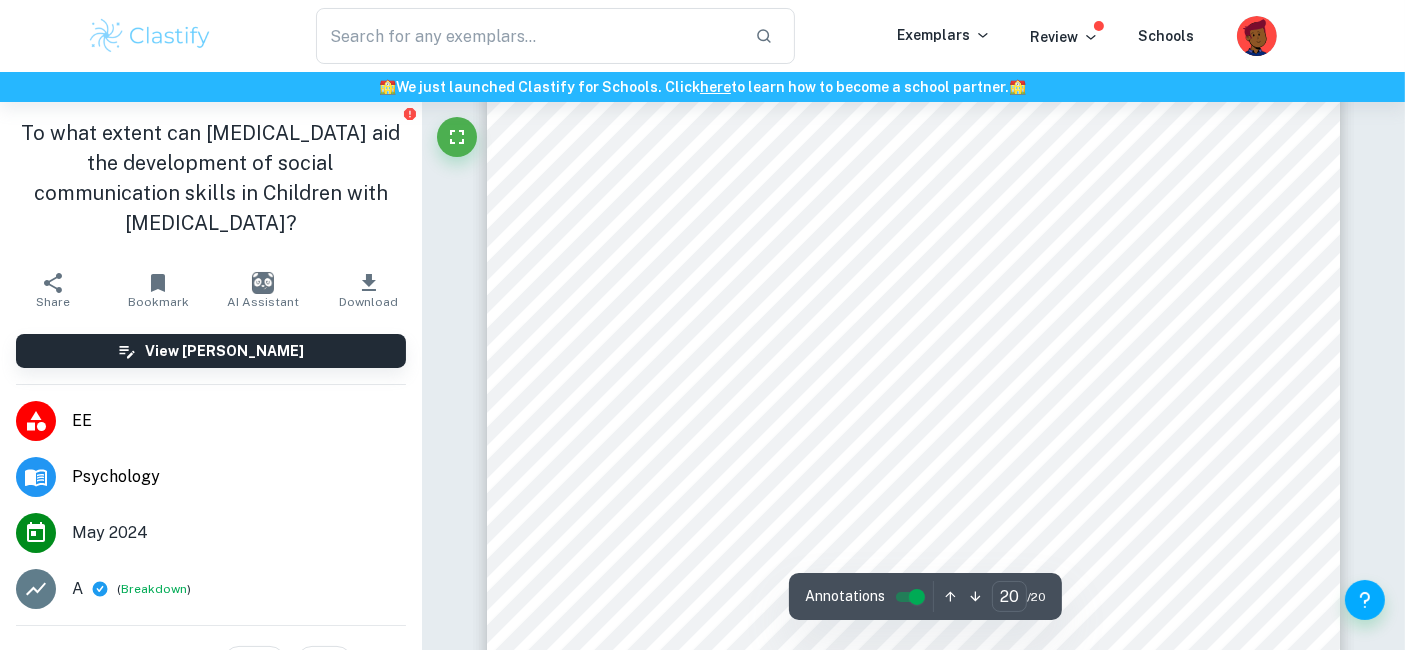 scroll, scrollTop: 23602, scrollLeft: 0, axis: vertical 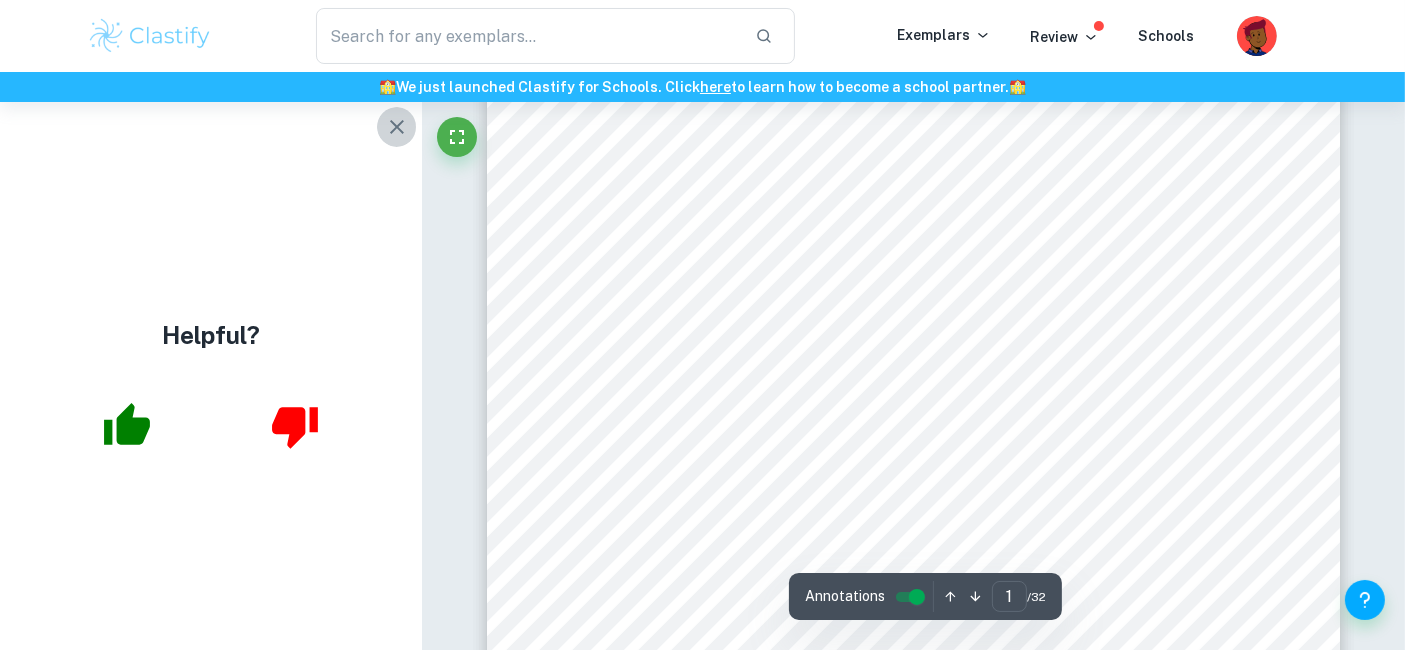 click 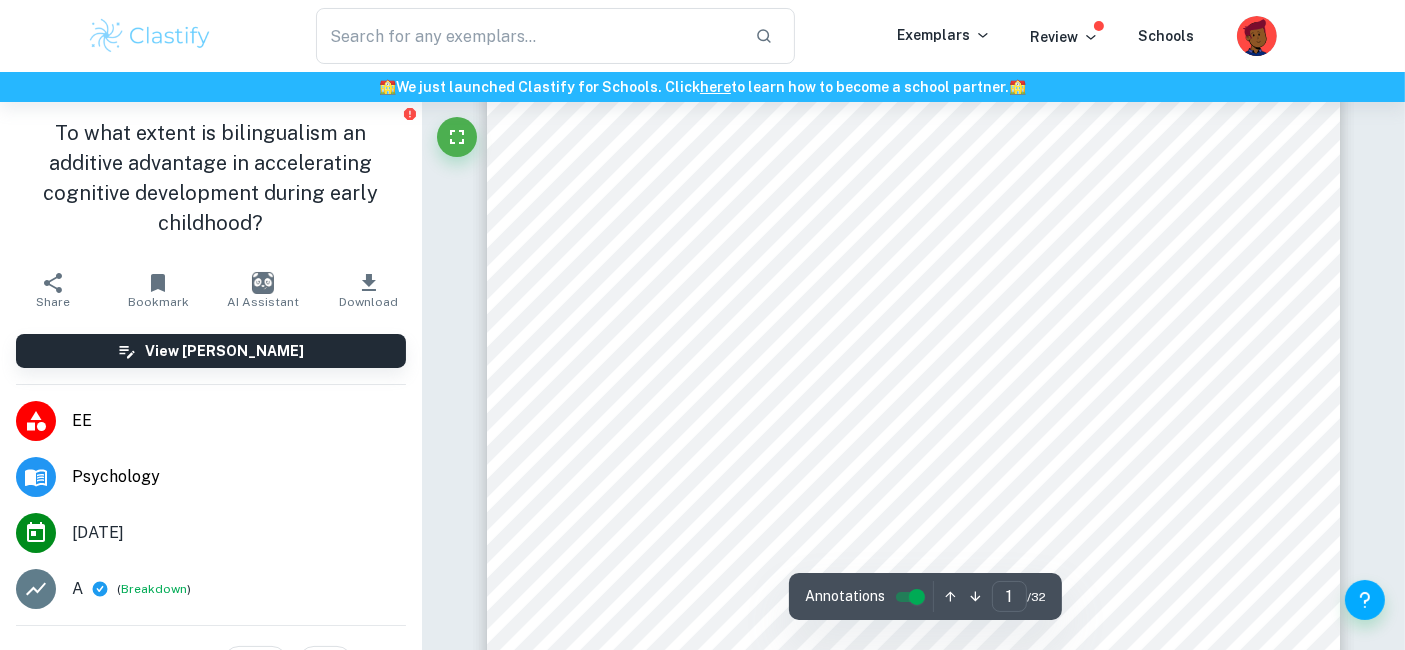 scroll, scrollTop: 0, scrollLeft: 0, axis: both 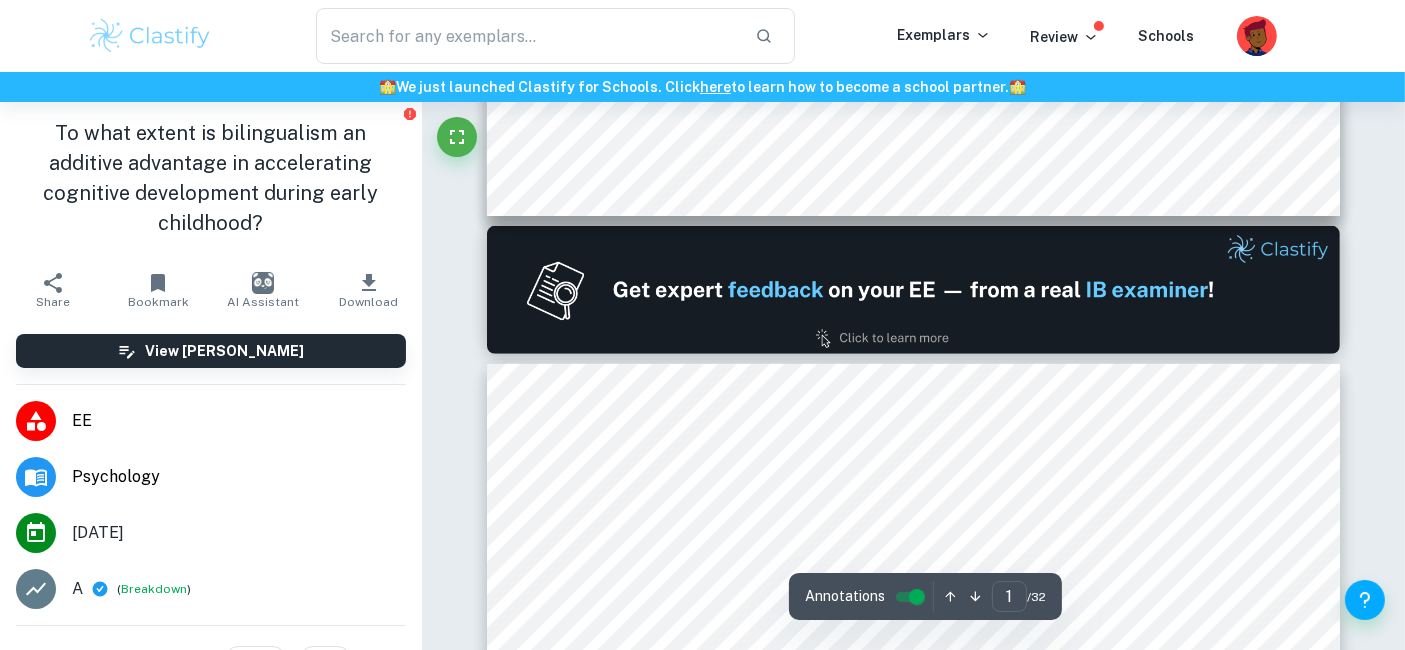 type on "2" 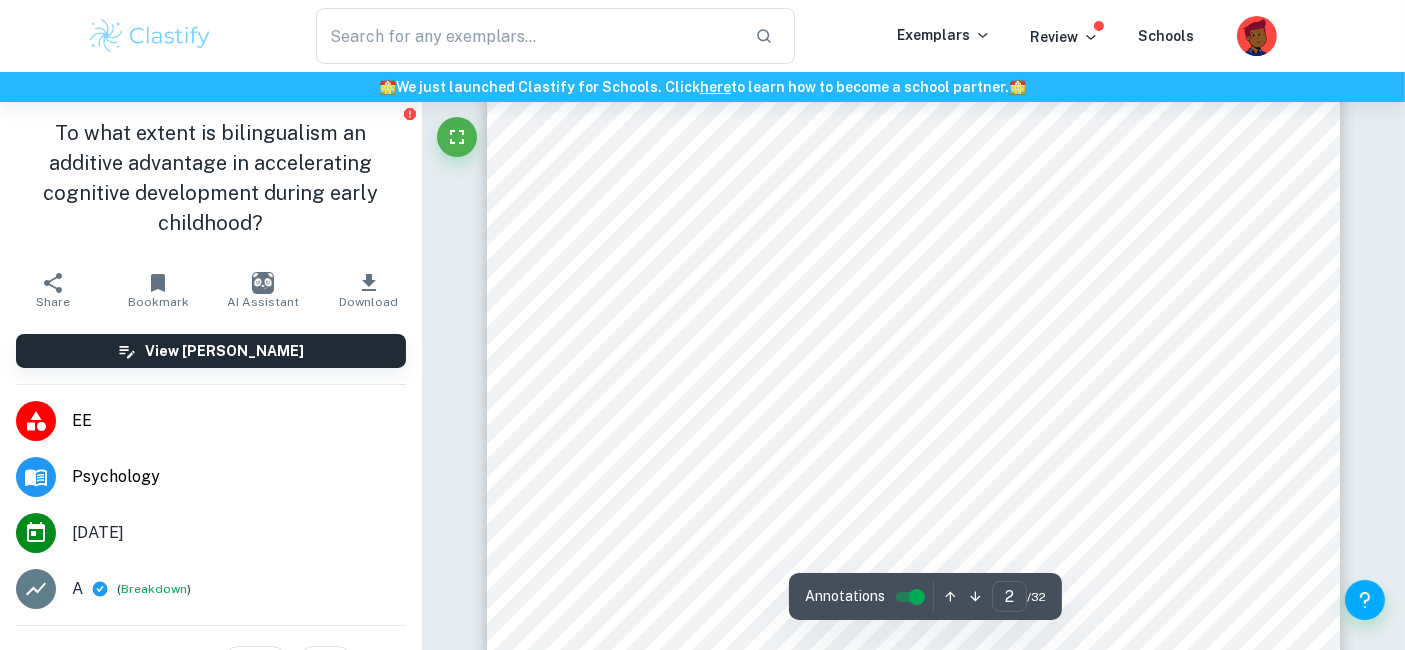scroll, scrollTop: 1532, scrollLeft: 0, axis: vertical 